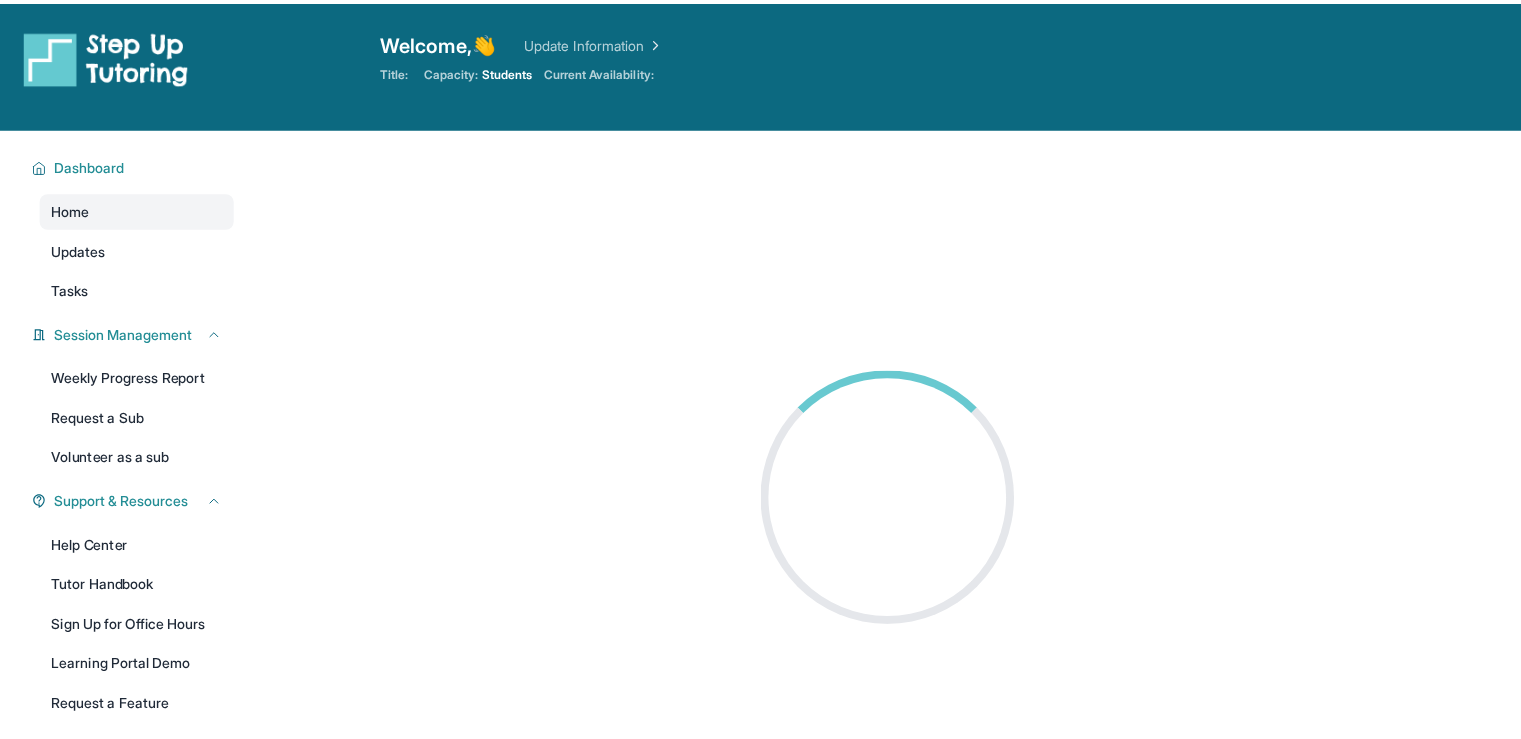 scroll, scrollTop: 0, scrollLeft: 0, axis: both 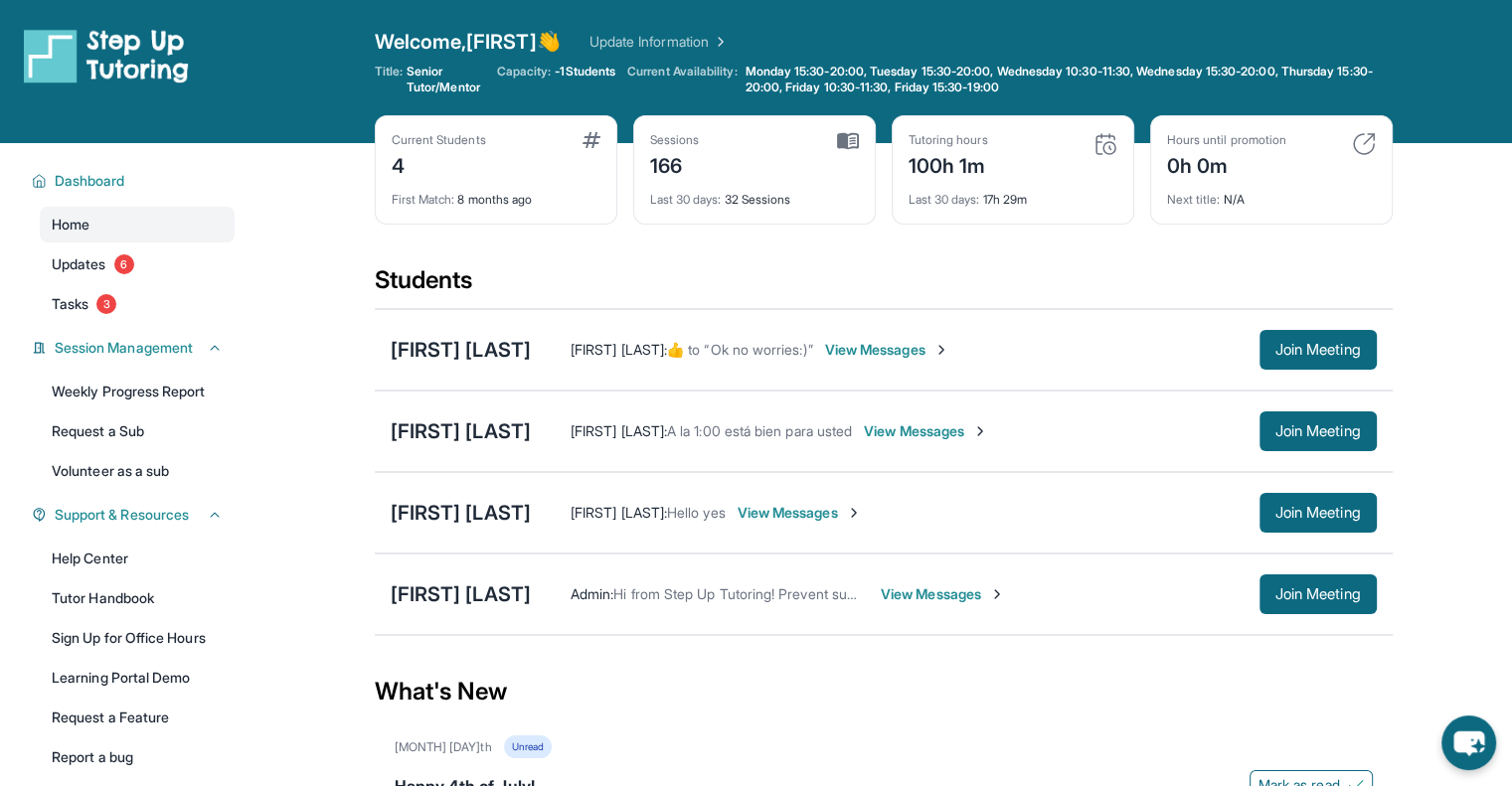 click on "Students" at bounding box center (884, 286) 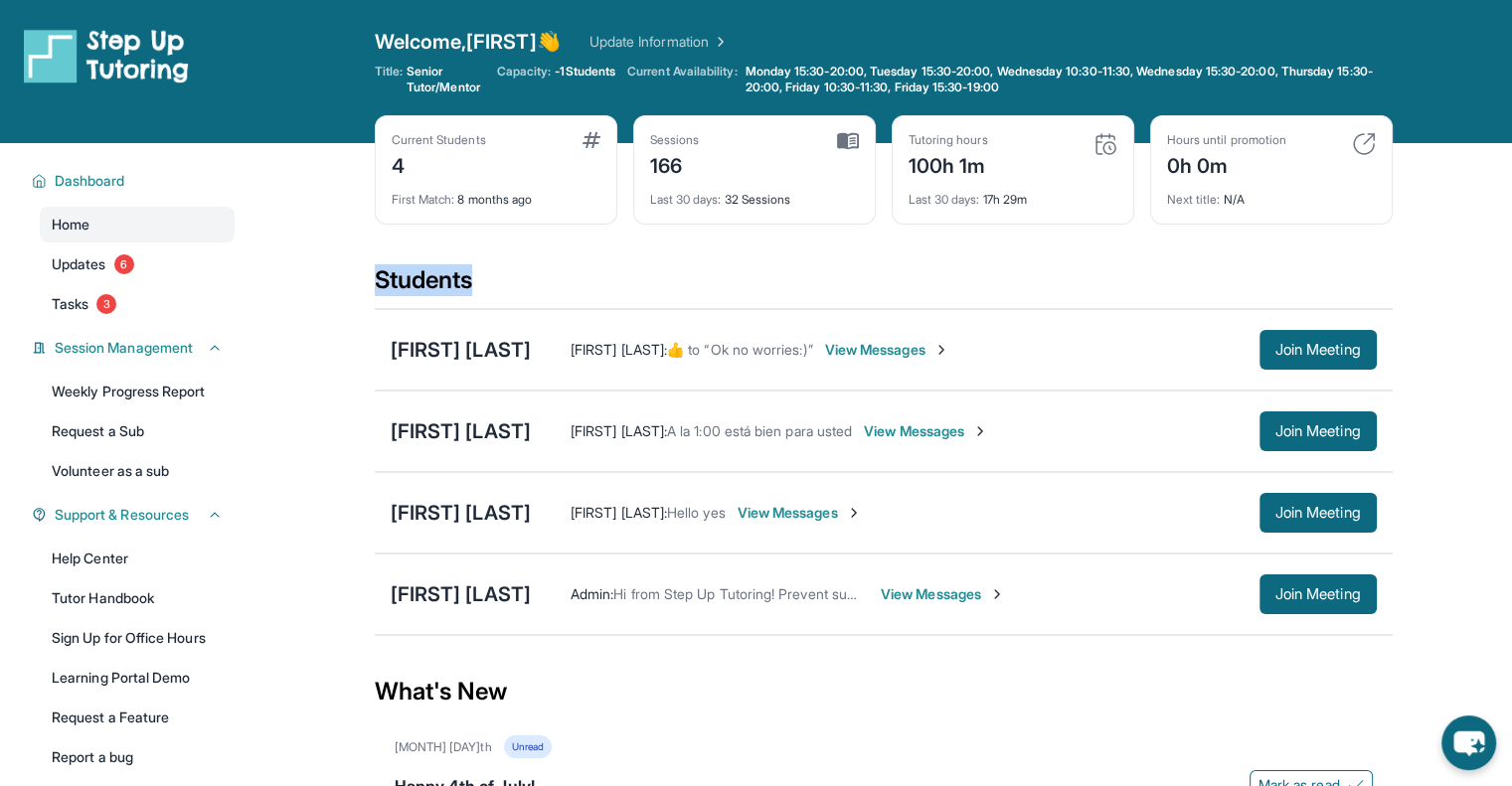 click on "Students" at bounding box center [884, 286] 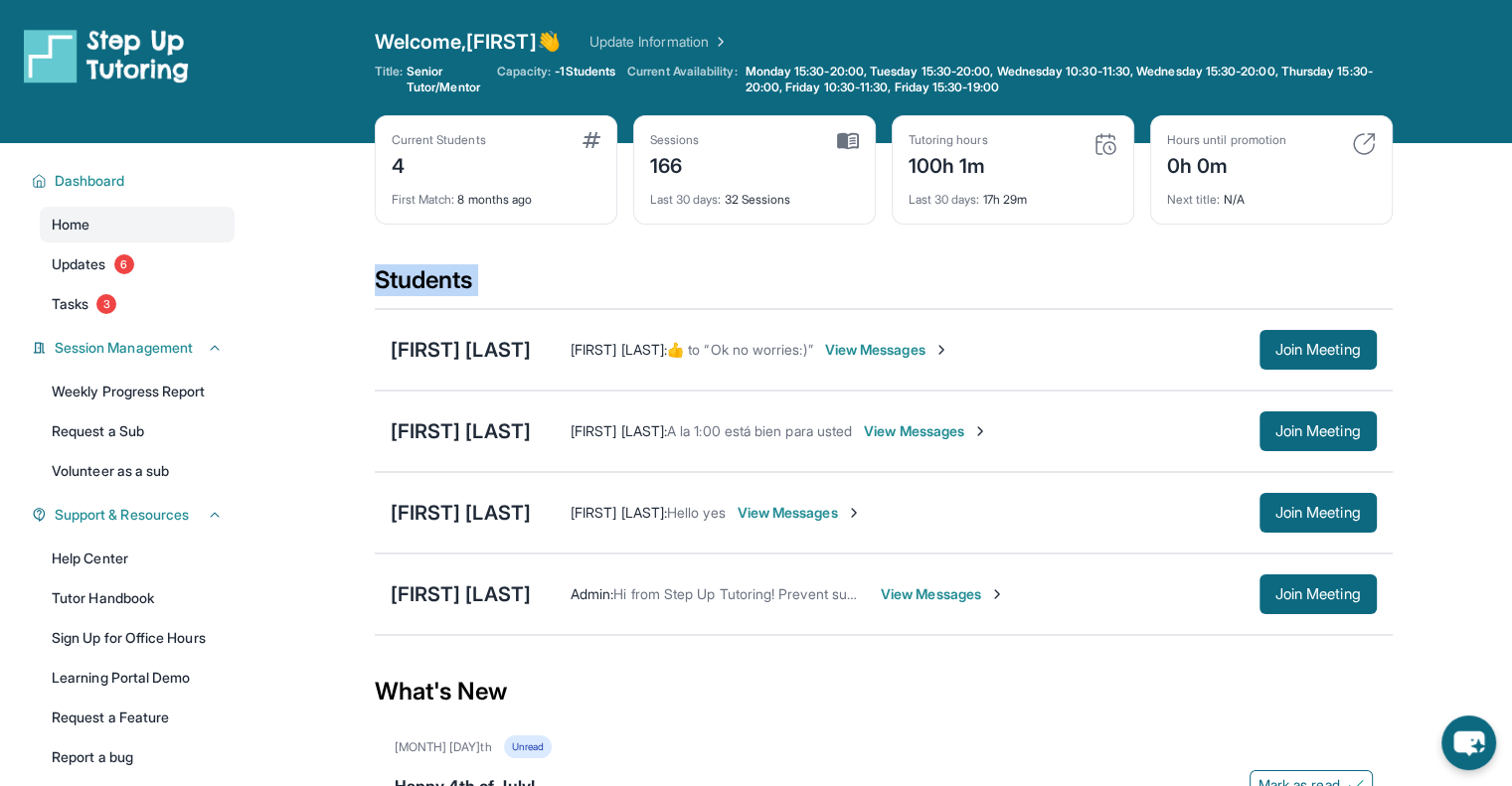 click on "Students" at bounding box center (884, 286) 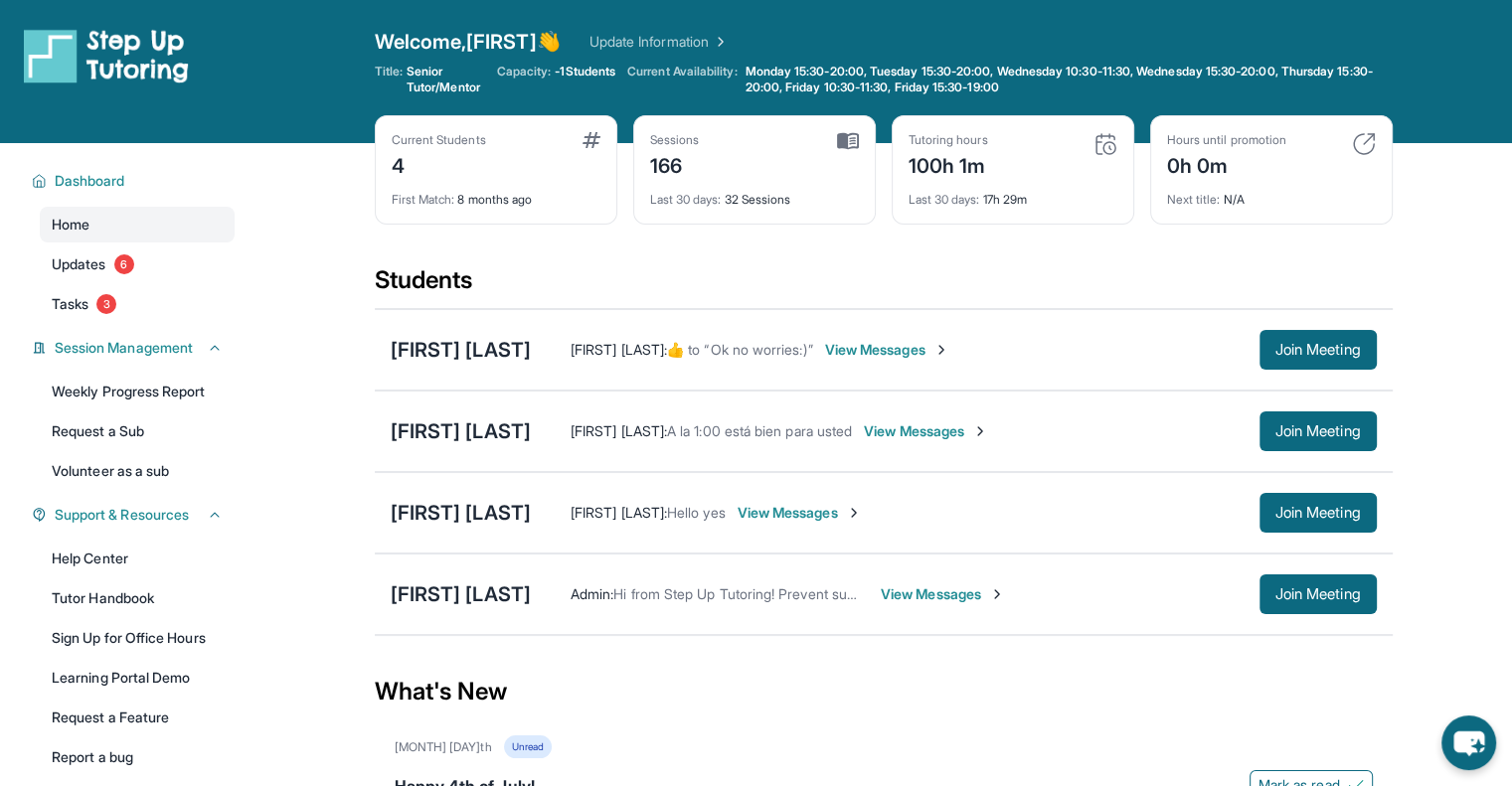 click on "Students" at bounding box center [884, 286] 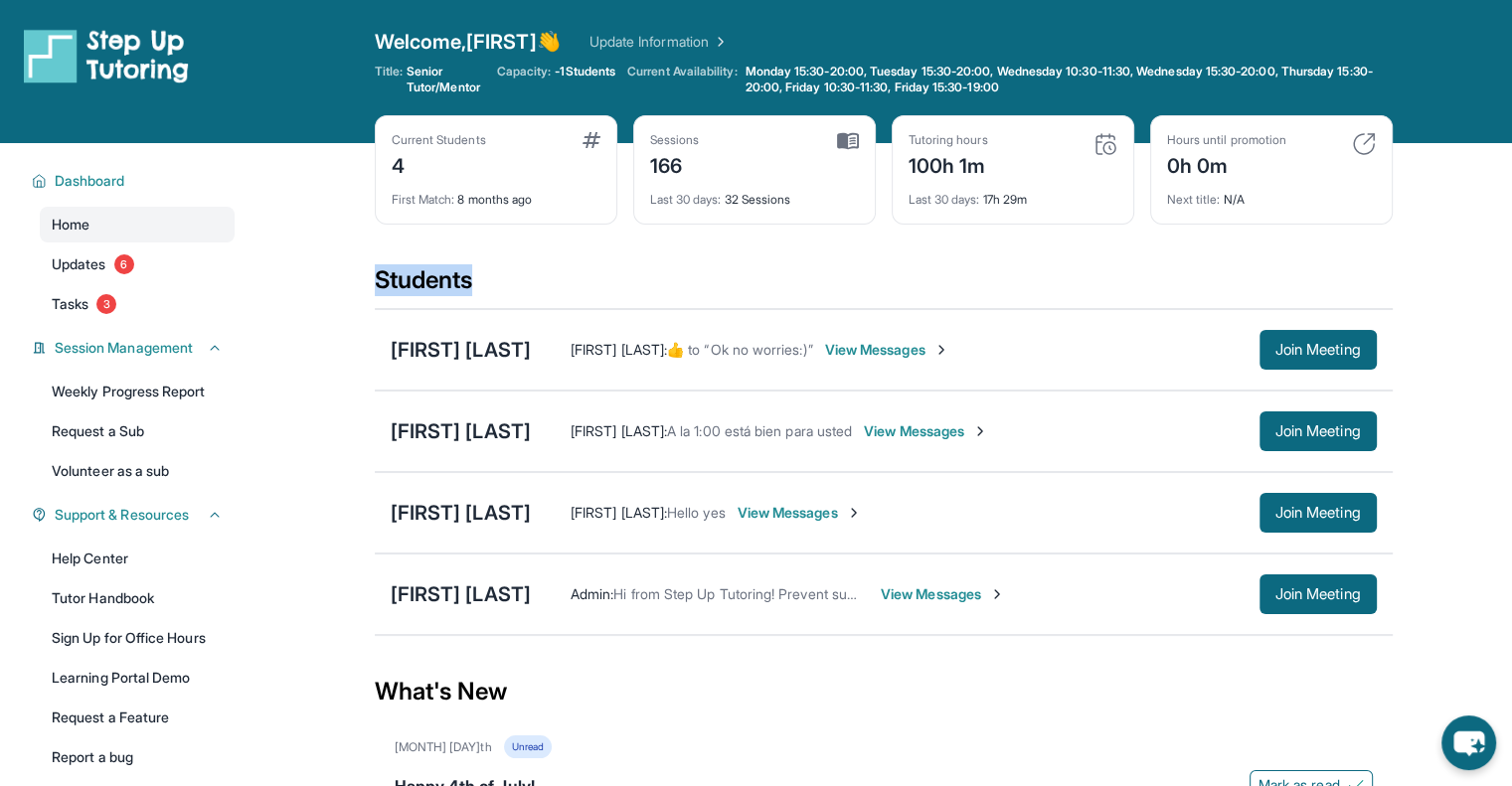 click on "Students" at bounding box center (884, 286) 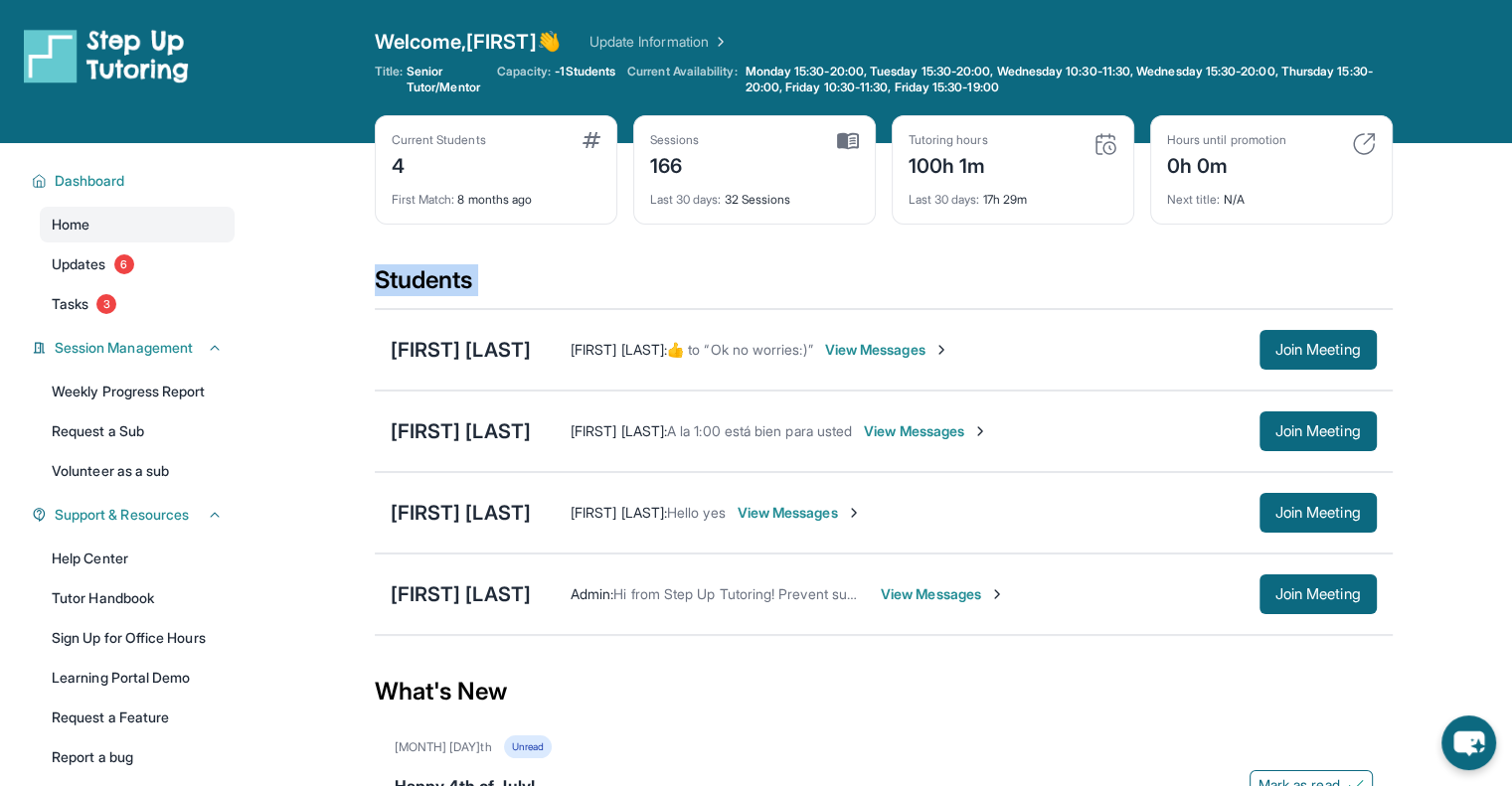click on "Students" at bounding box center (884, 286) 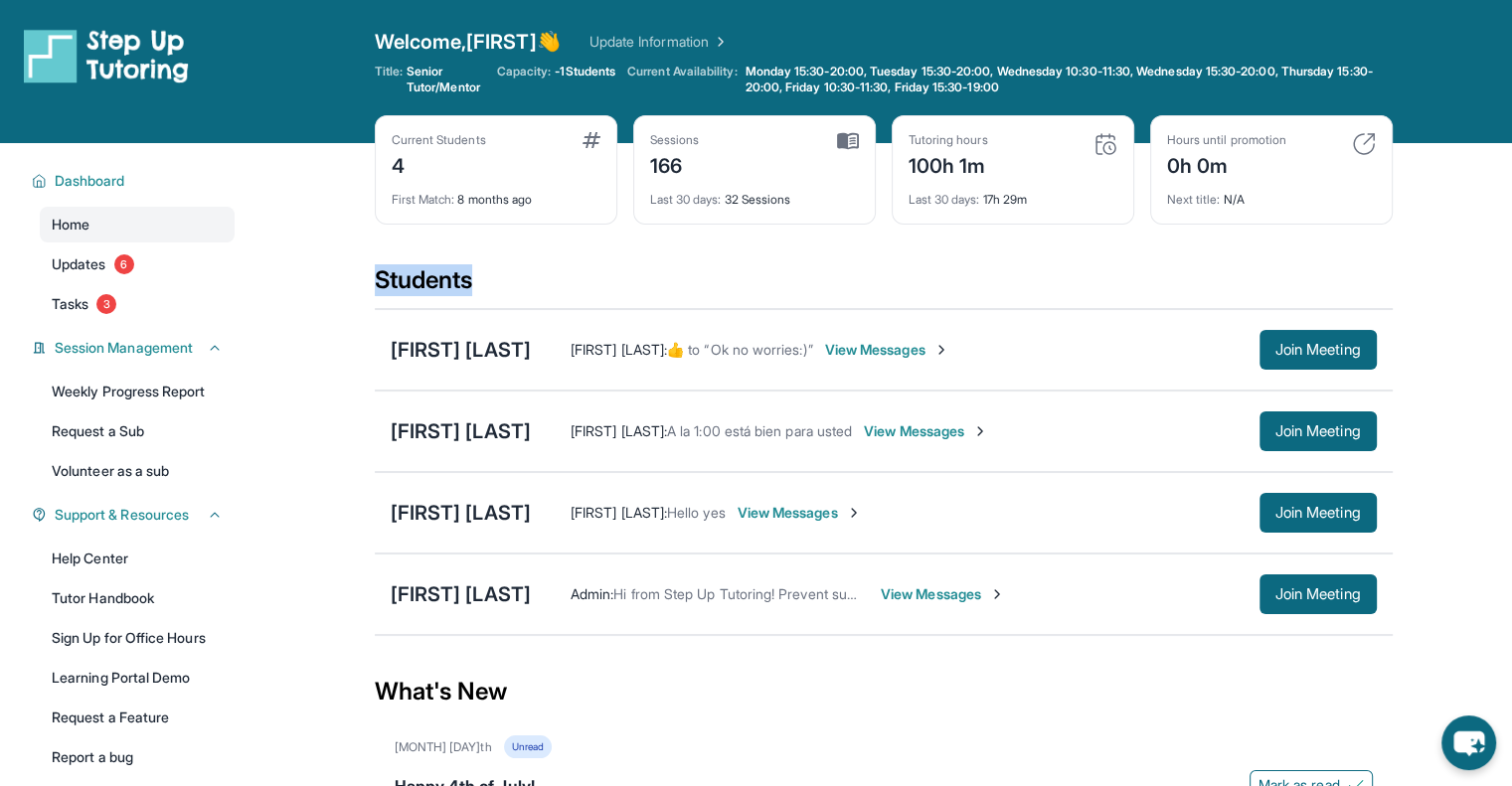 click on "Students" at bounding box center [884, 286] 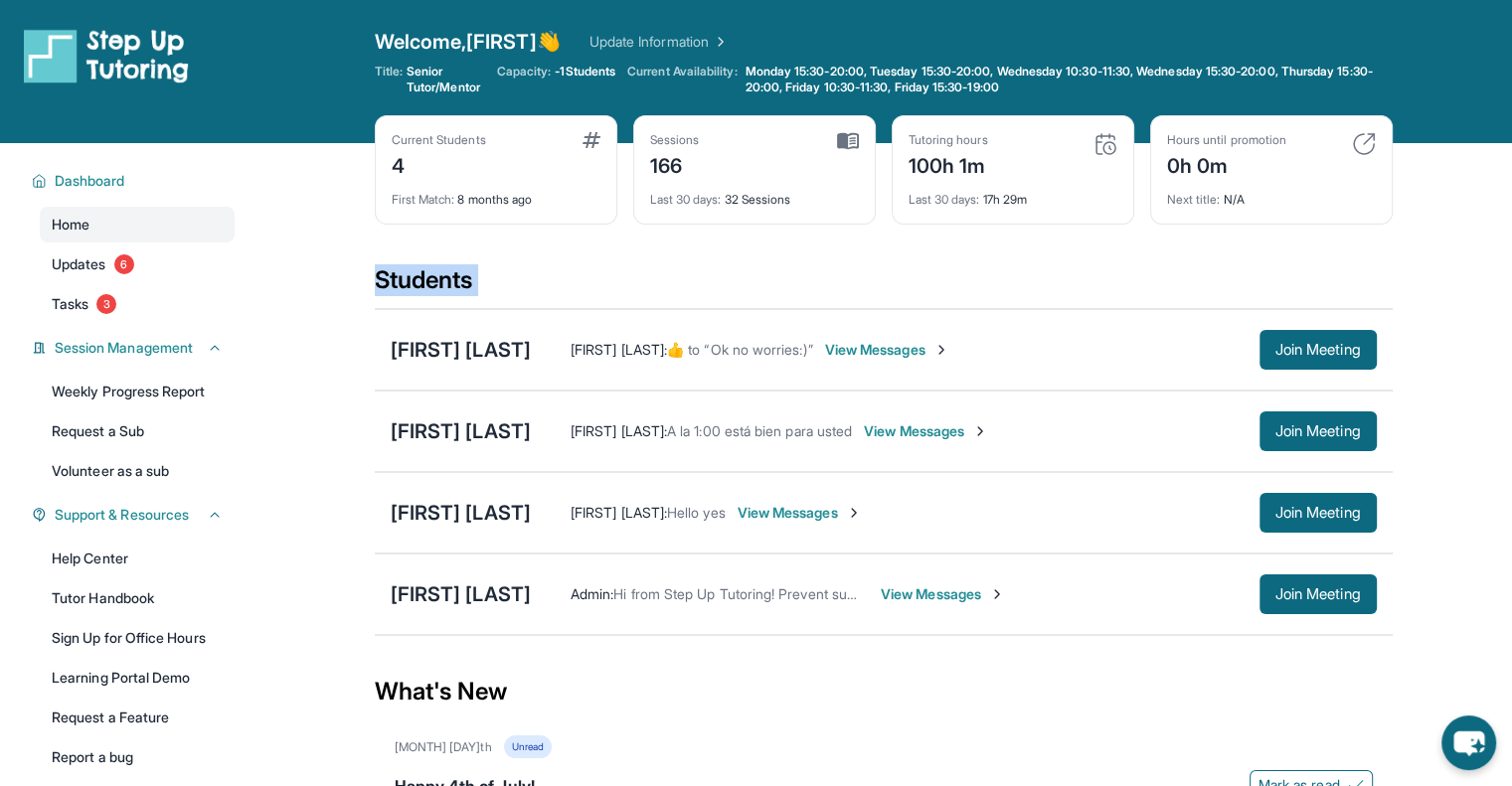 click on "Students" at bounding box center (884, 286) 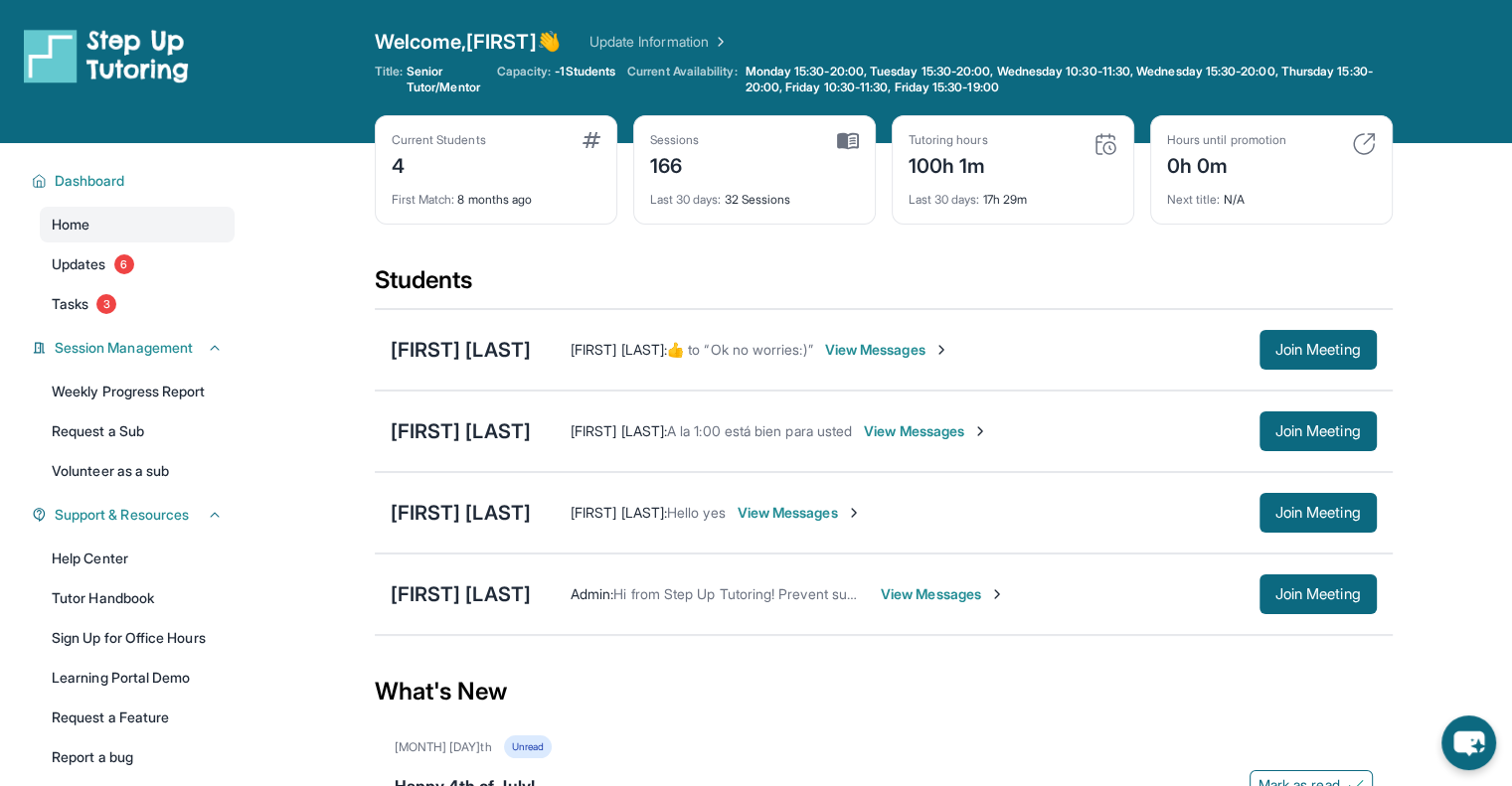 click on "Current Students 4 First Match :   8 months ago Sessions 166 Last 30 days :   32 Sessions Tutoring hours 100h 1m Last 30 days :   17h 29m Hours until promotion 0h 0m Next title :   N/A" at bounding box center (884, 190) 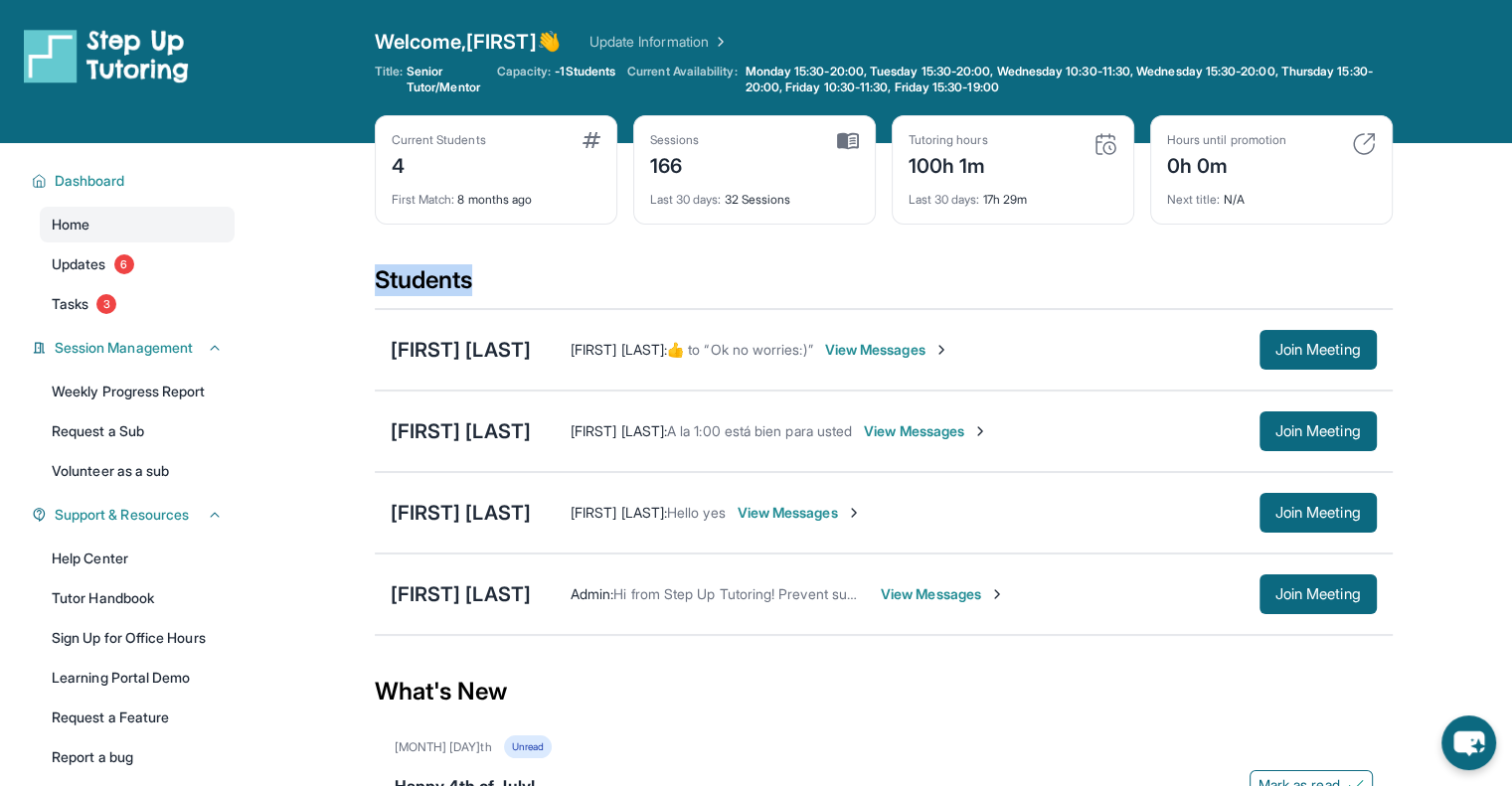 click on "Students" at bounding box center [884, 286] 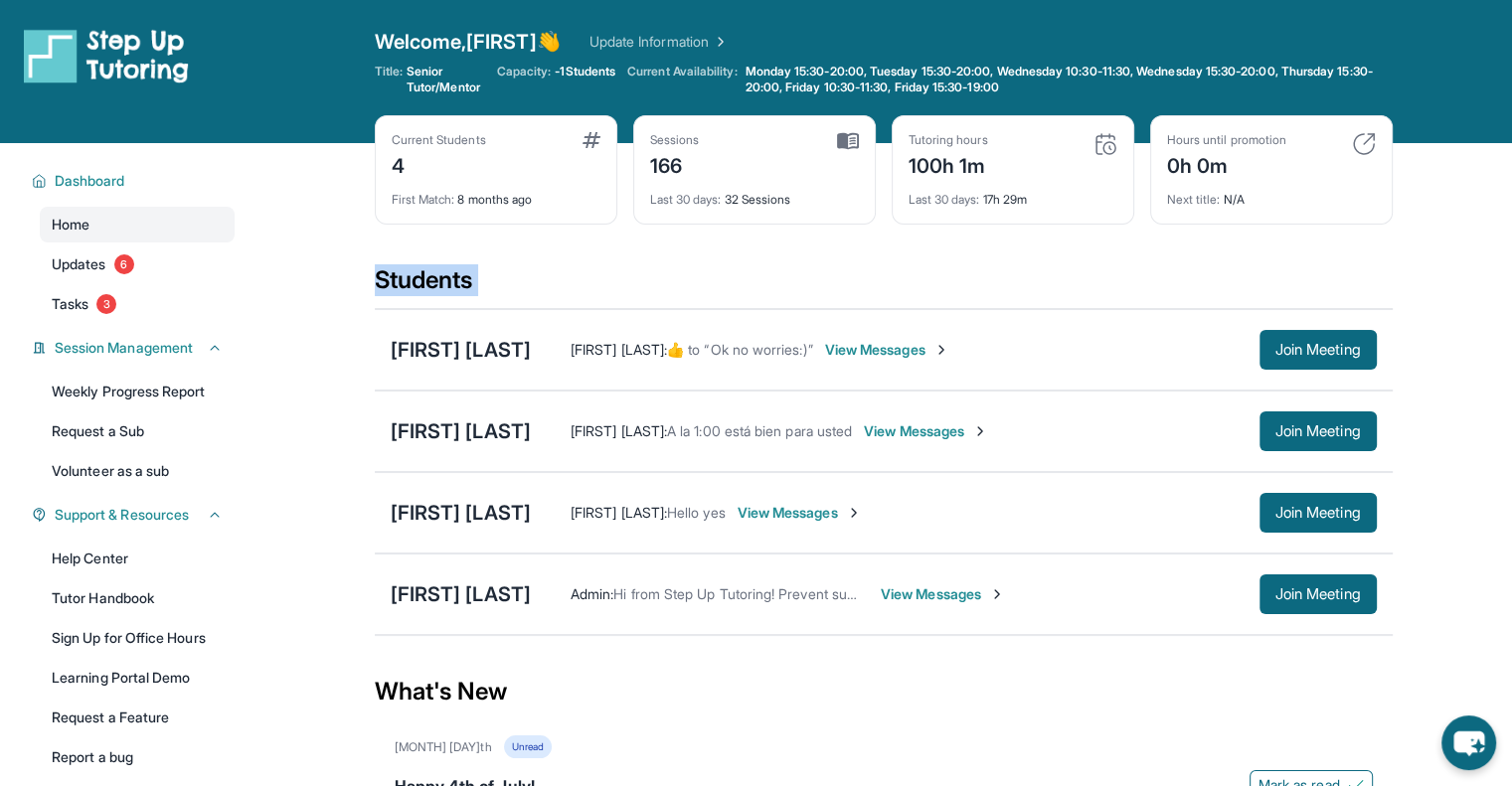 click on "Students" at bounding box center (884, 286) 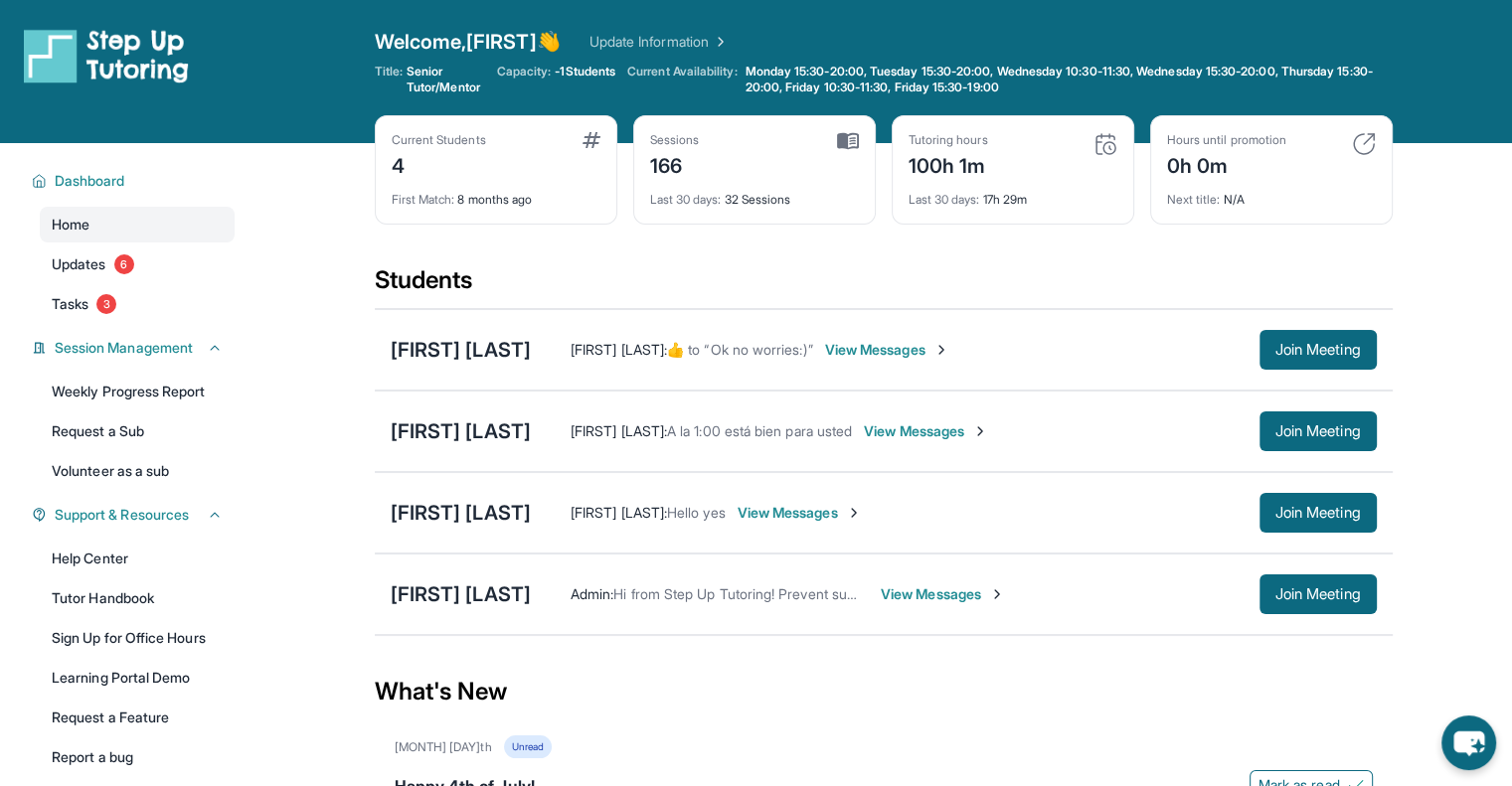 click on "Students" at bounding box center [884, 286] 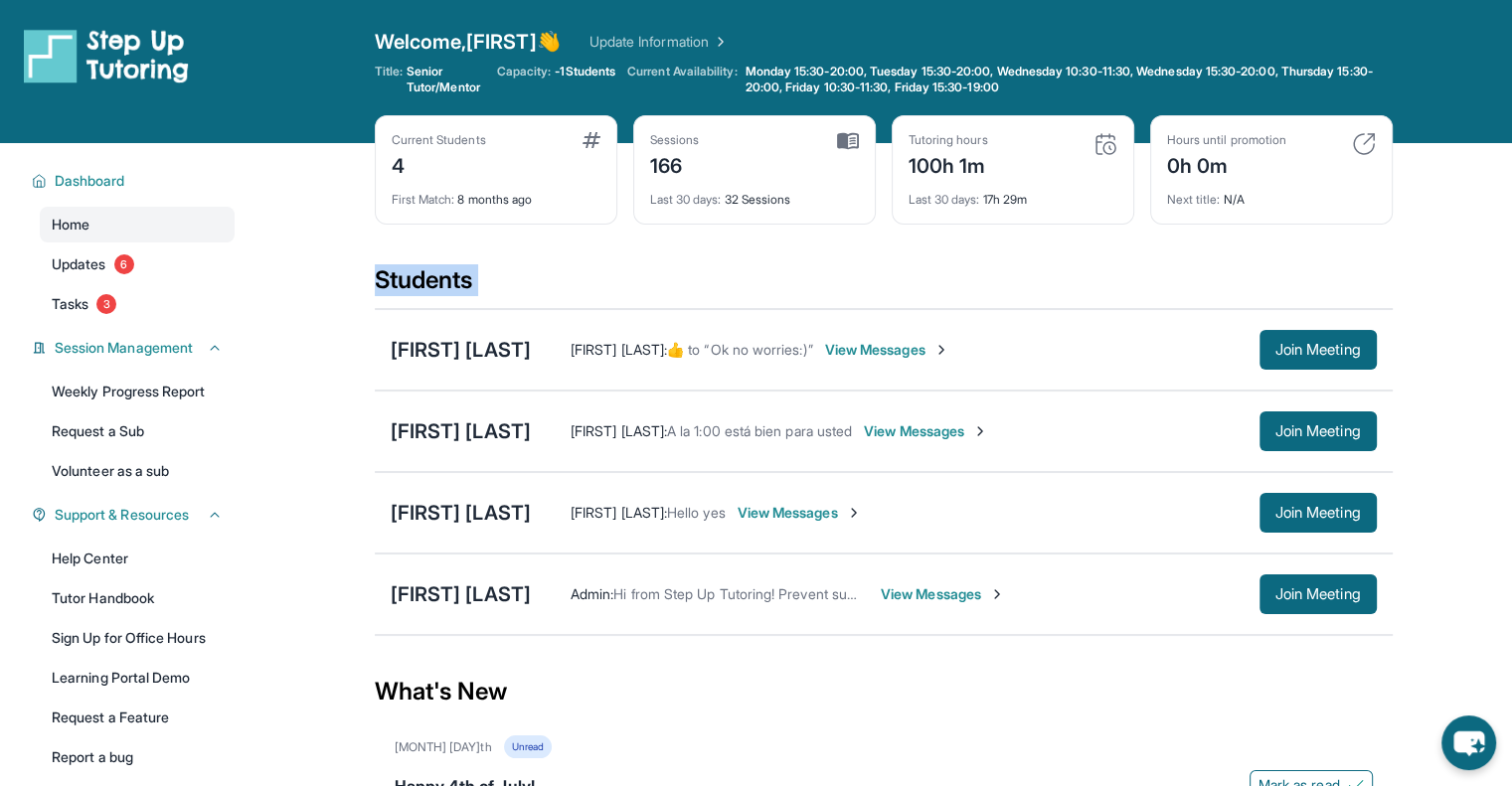 click on "Students" at bounding box center (884, 286) 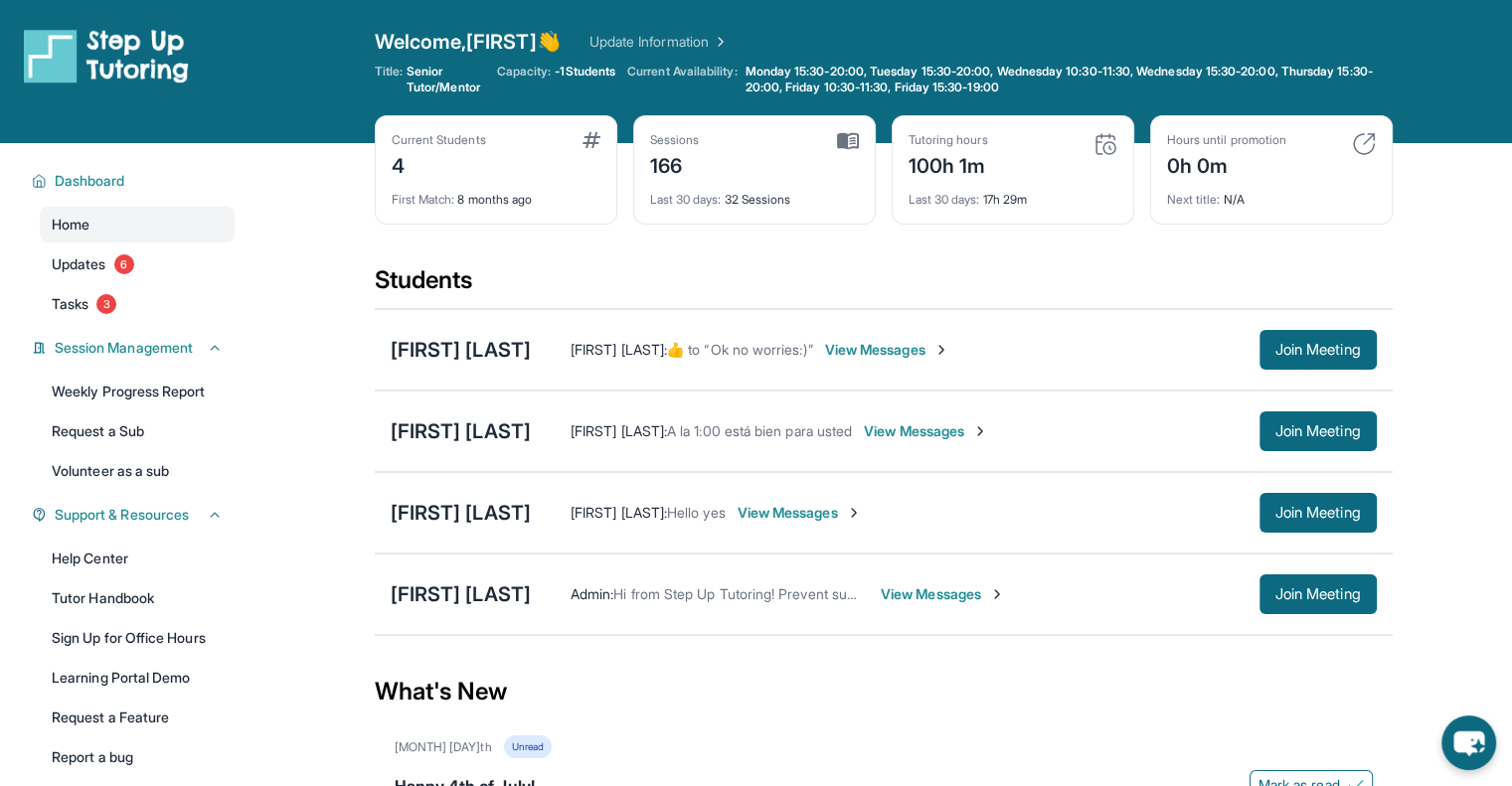 click on "Students" at bounding box center (884, 286) 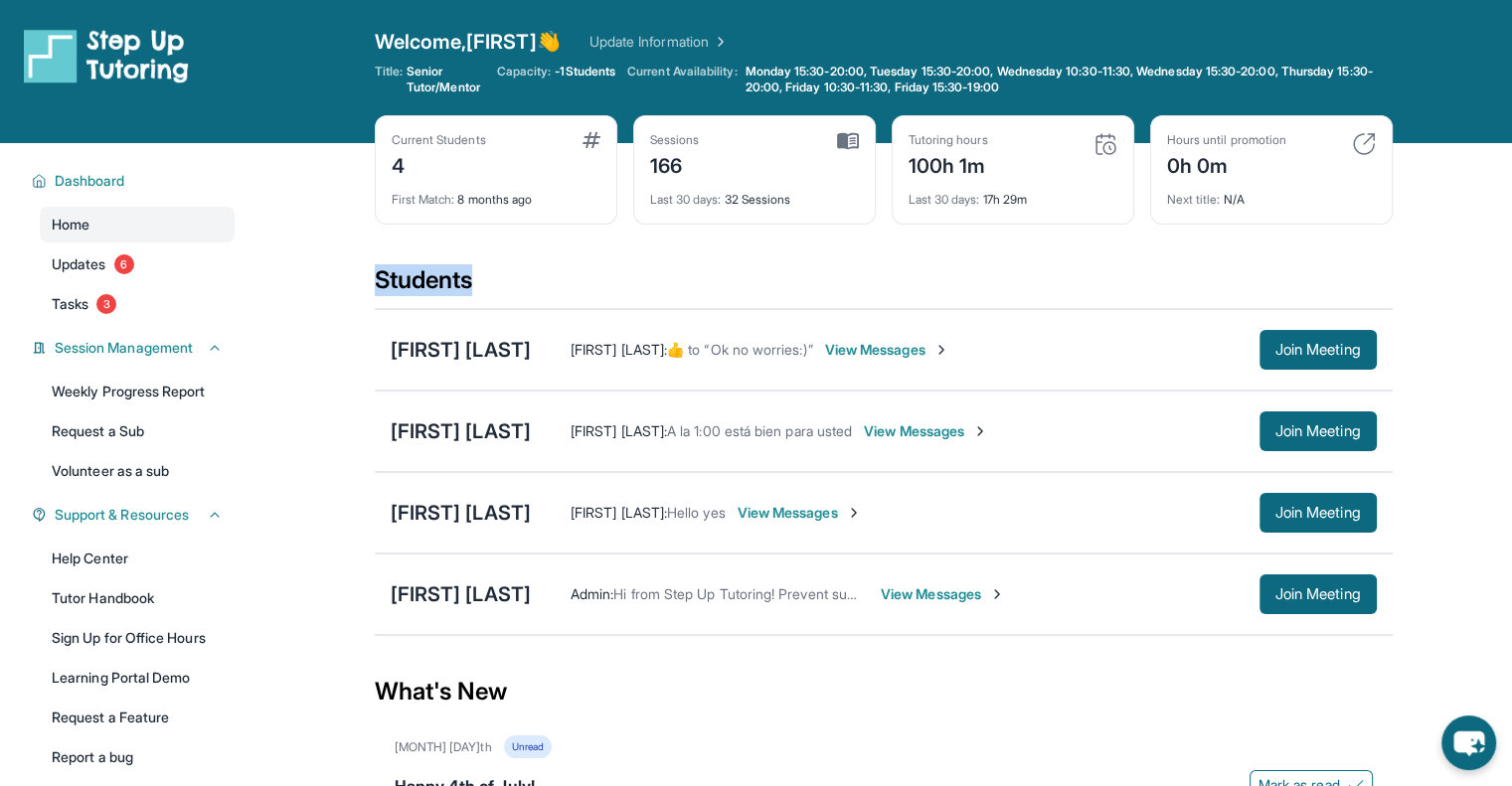 click on "Students" at bounding box center (884, 286) 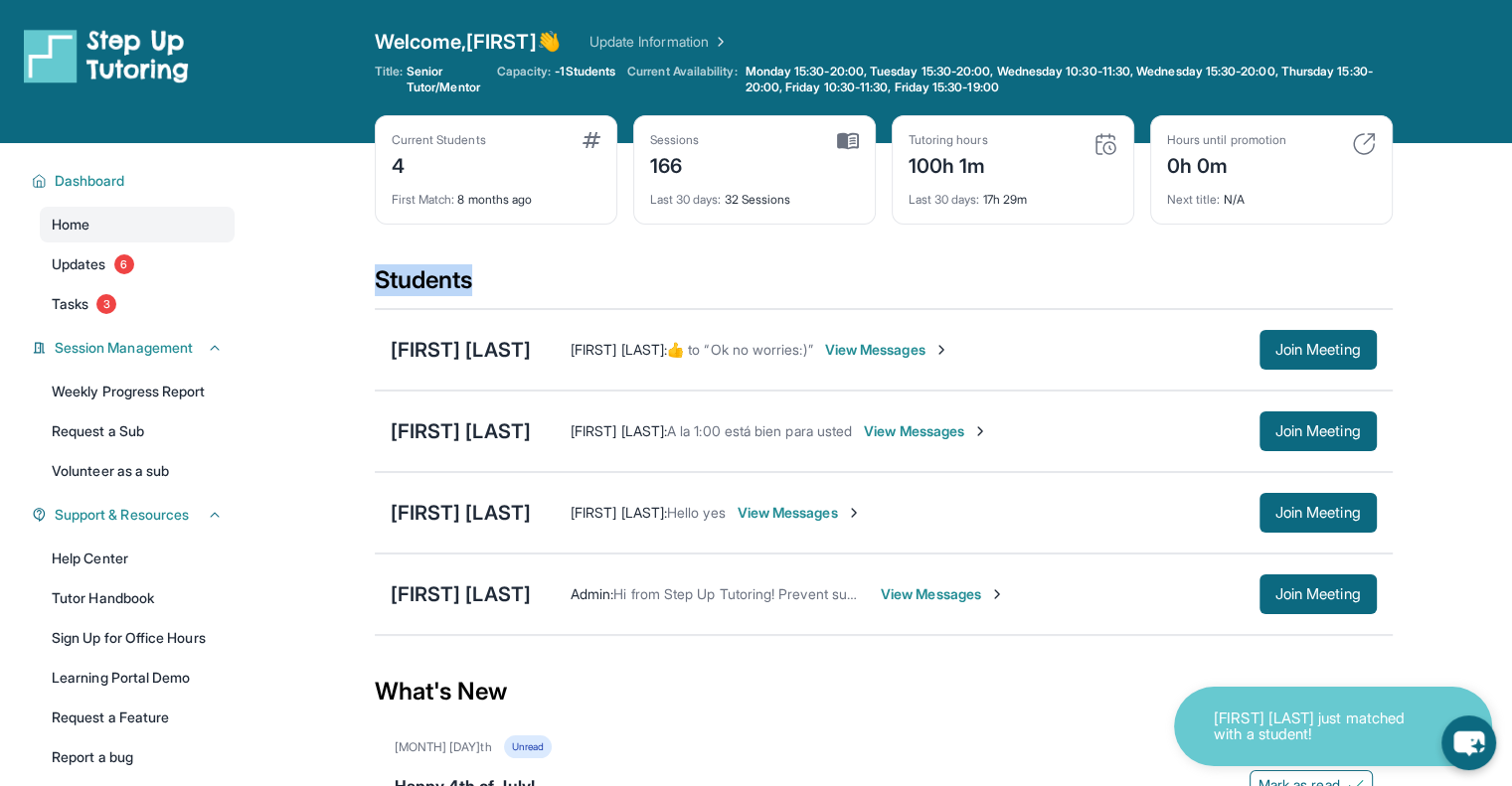 click on "Students" at bounding box center [884, 286] 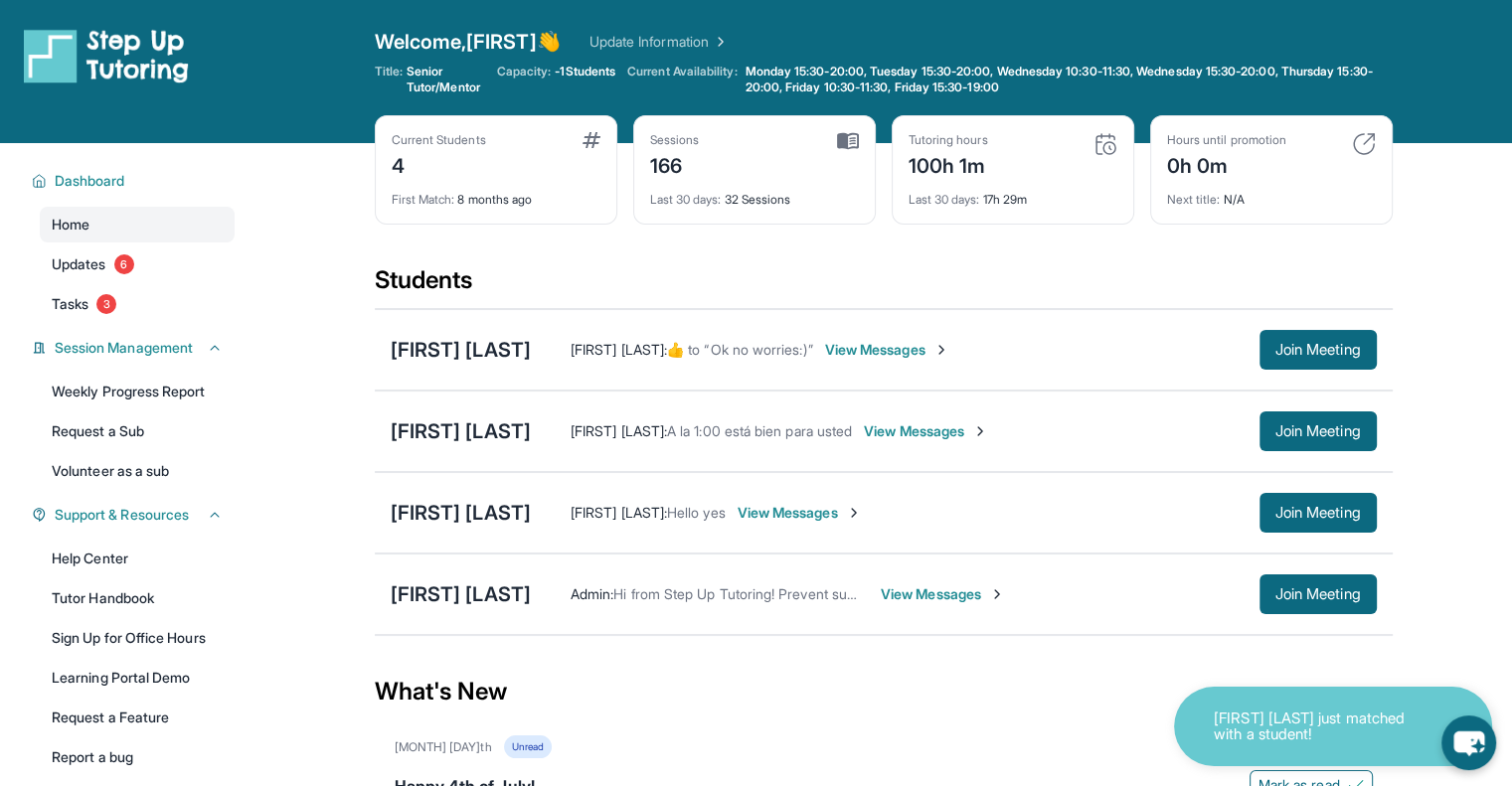 click on "Join Meeting" at bounding box center [1318, 513] 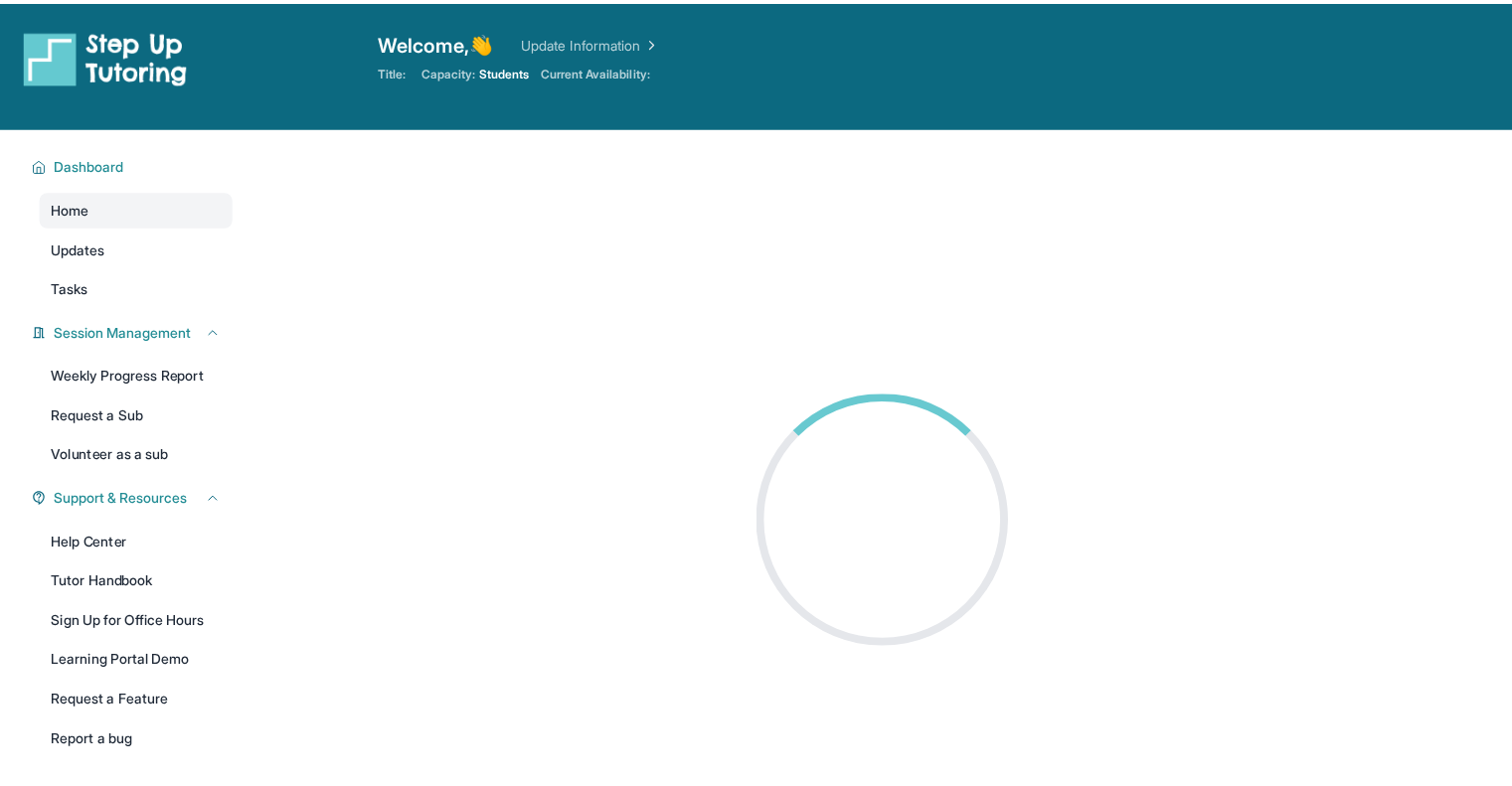 scroll, scrollTop: 0, scrollLeft: 0, axis: both 